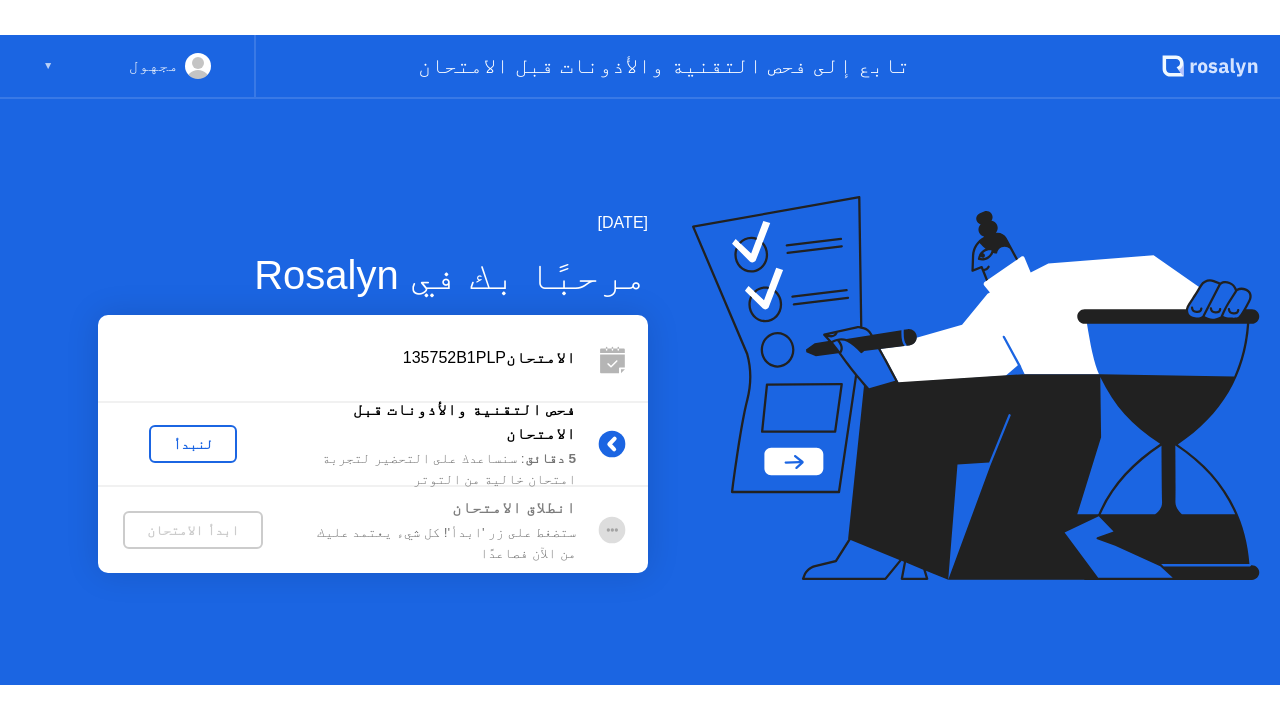 scroll, scrollTop: 0, scrollLeft: 0, axis: both 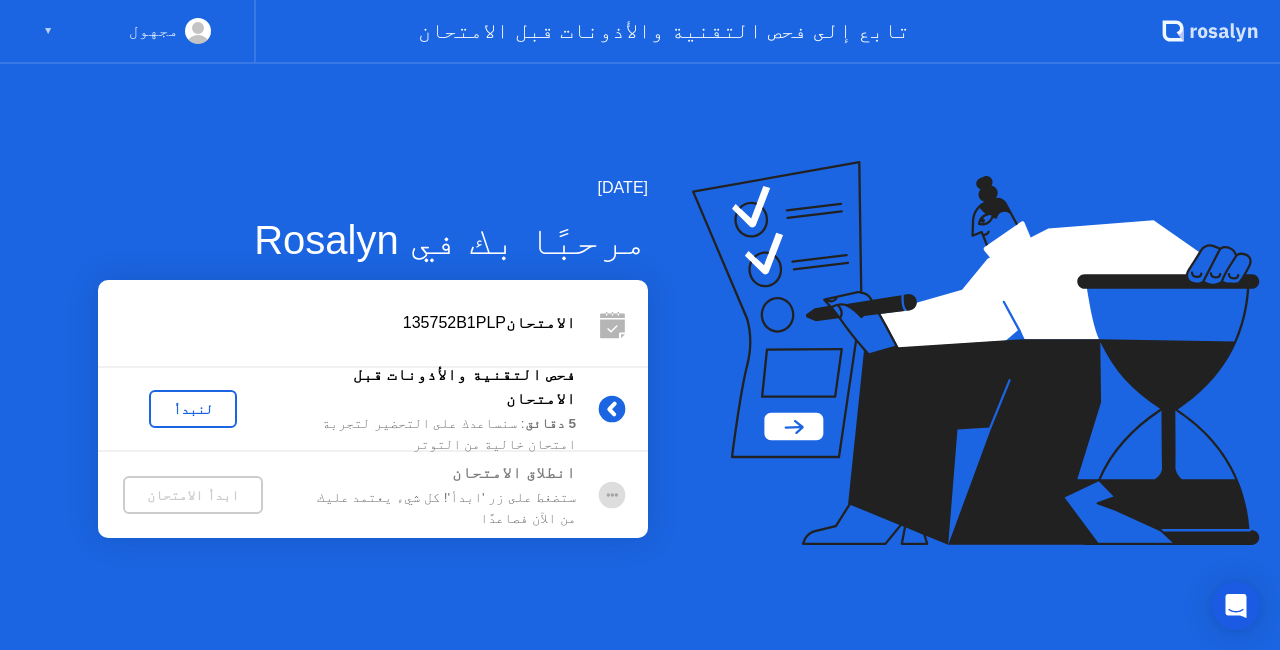 click on "لنبدأ" 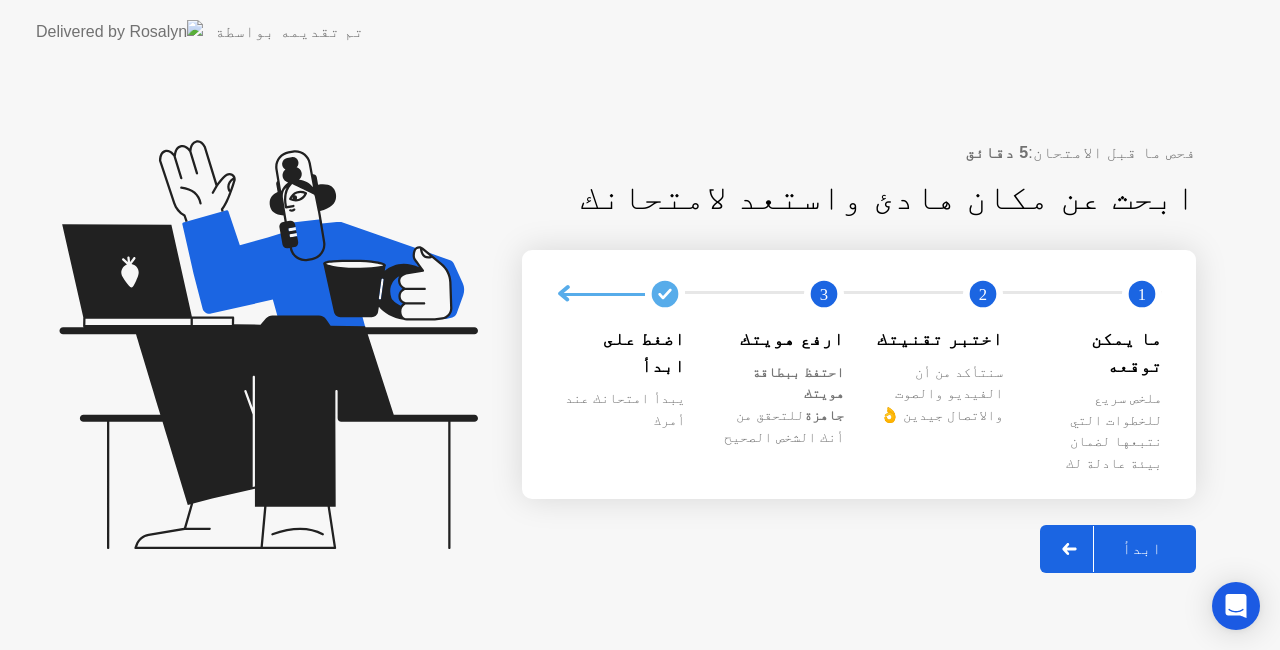 click on "ابدأ" 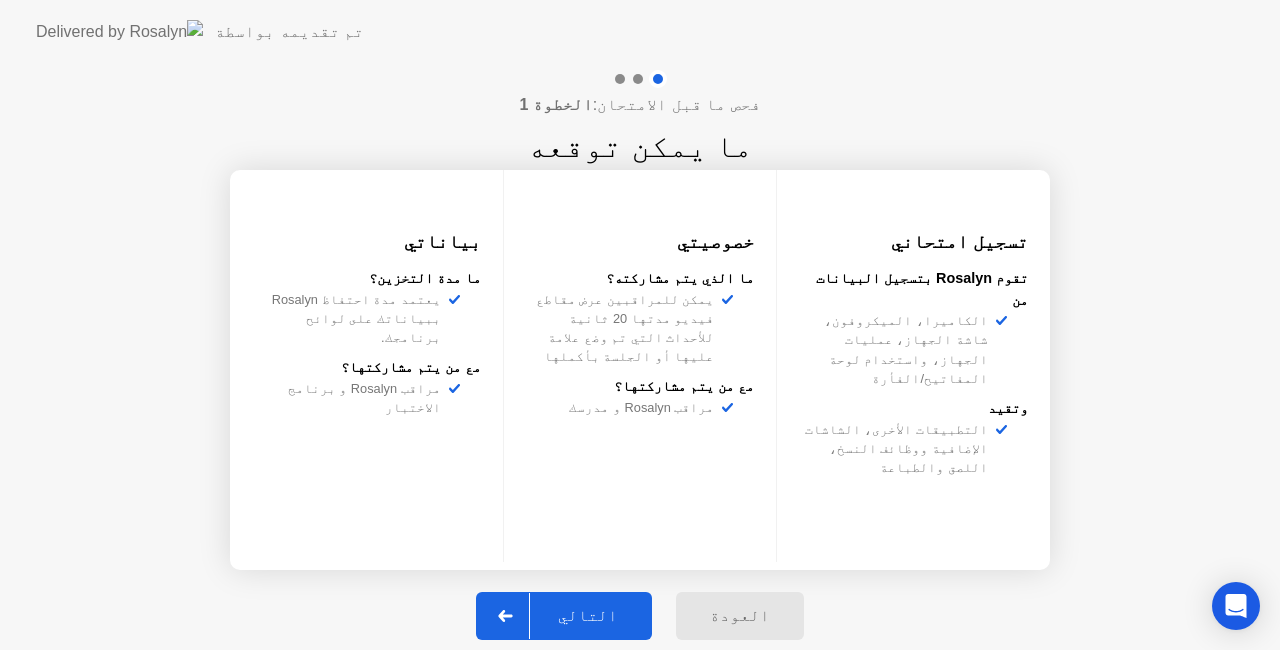 click on "التالي" 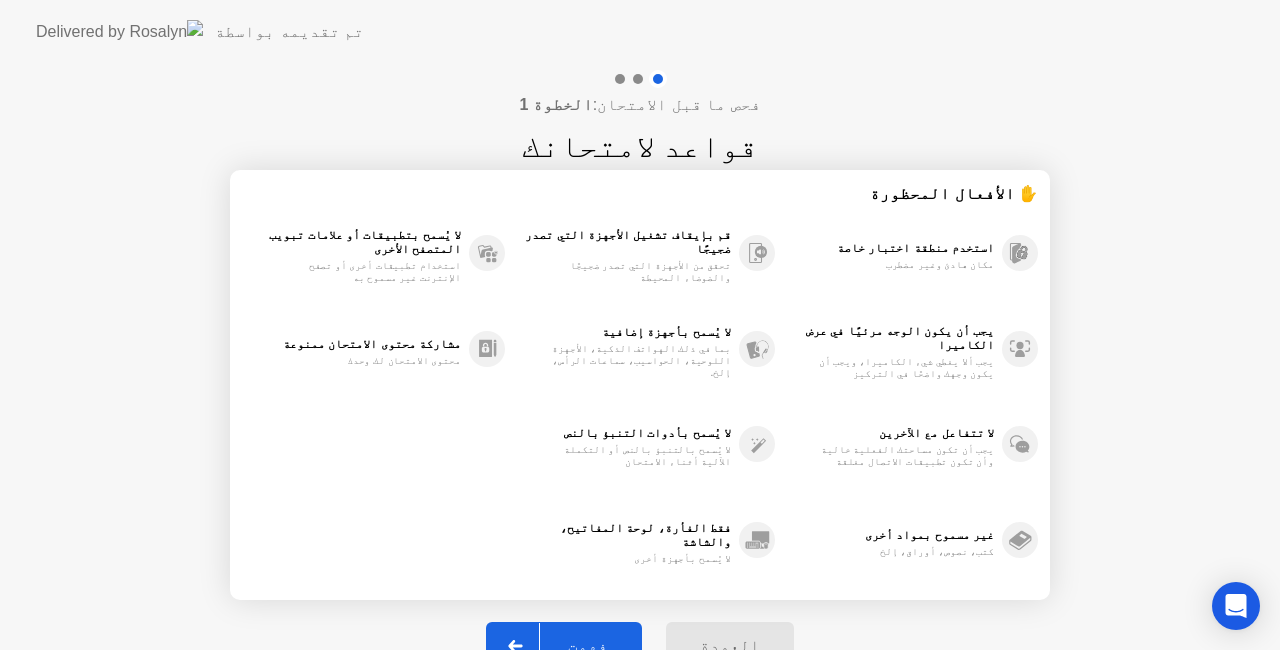 click on "فهمت" 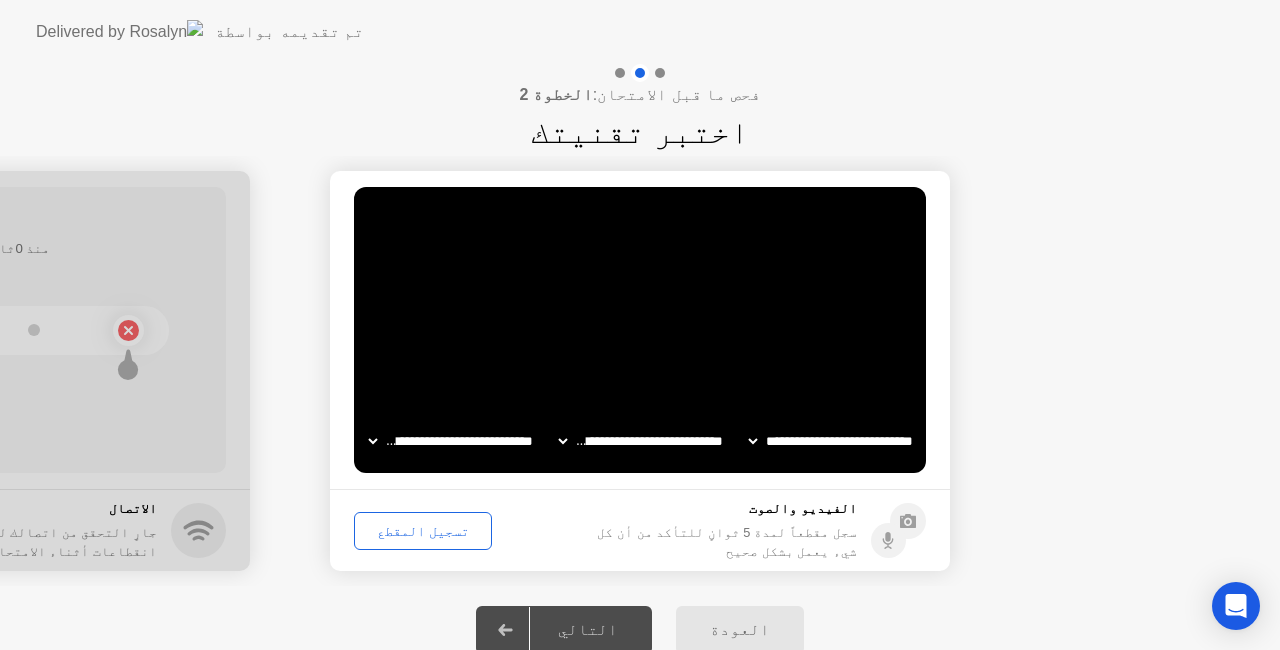 click on "تسجيل المقطع" 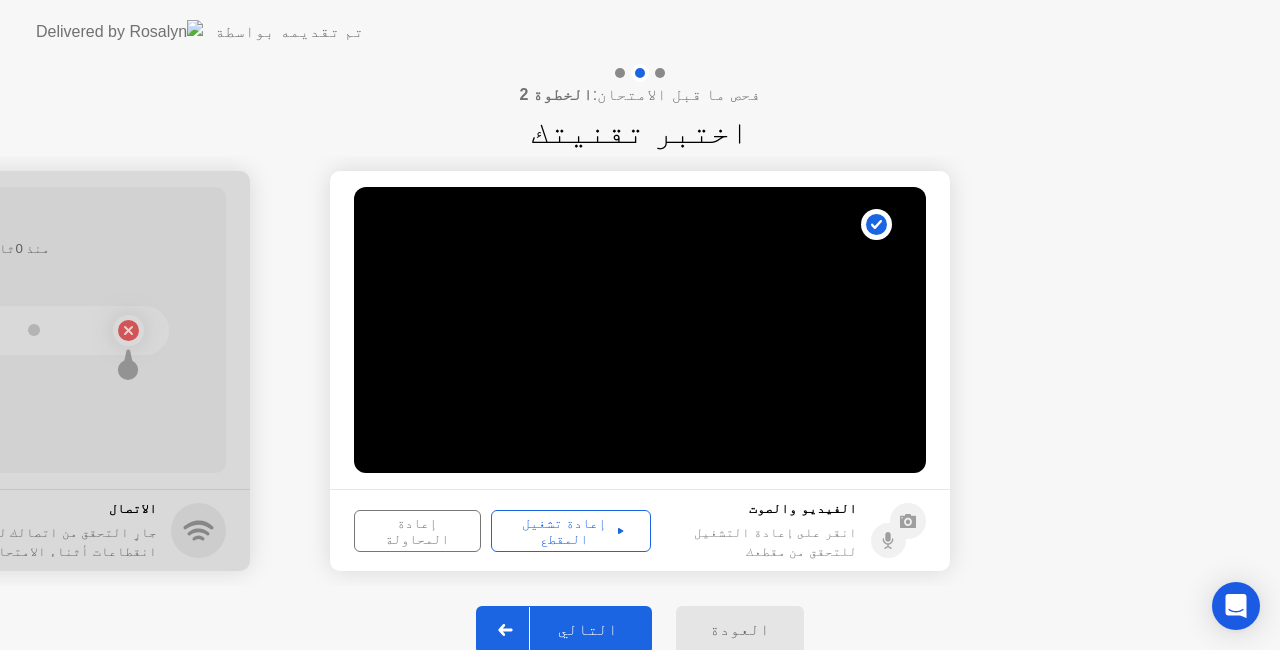 click on "إعادة تشغيل المقطع" 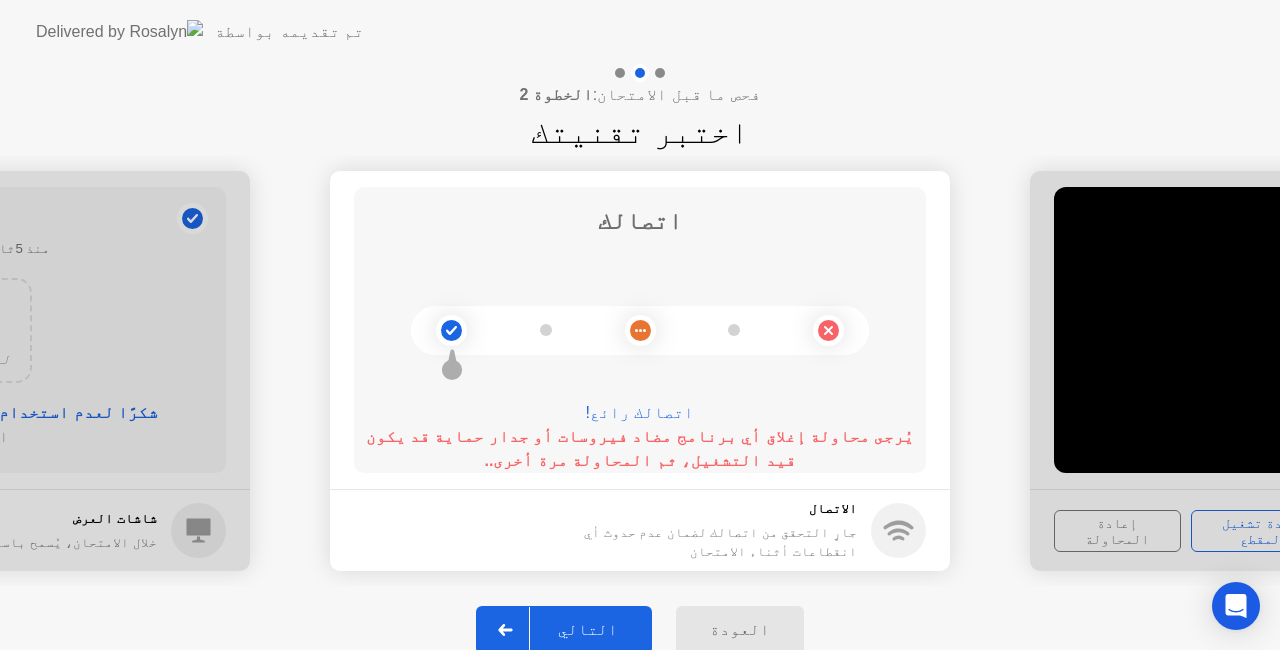 click on "اتصالك اتصالك رائع! يُرجى محاولة إغلاق أي برنامج مضاد فيروسات أو جدار حماية قد يكون قيد التشغيل، ثم المحاولة مرة أخرى.." 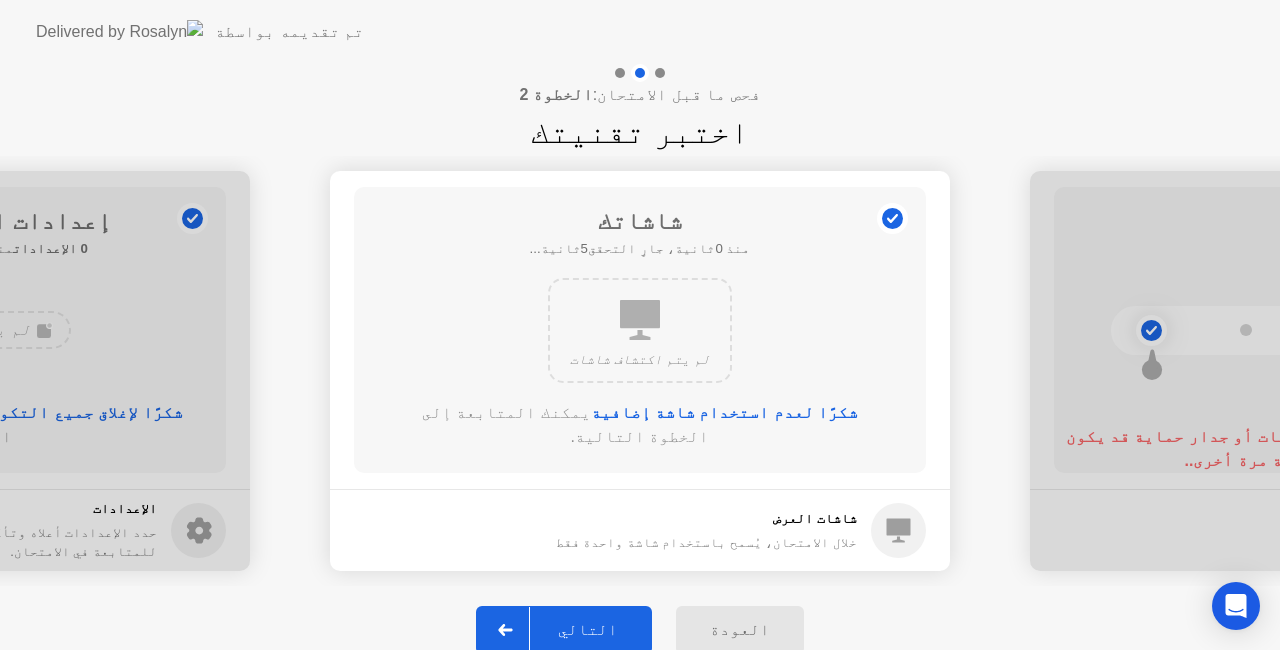 click on "العودة" 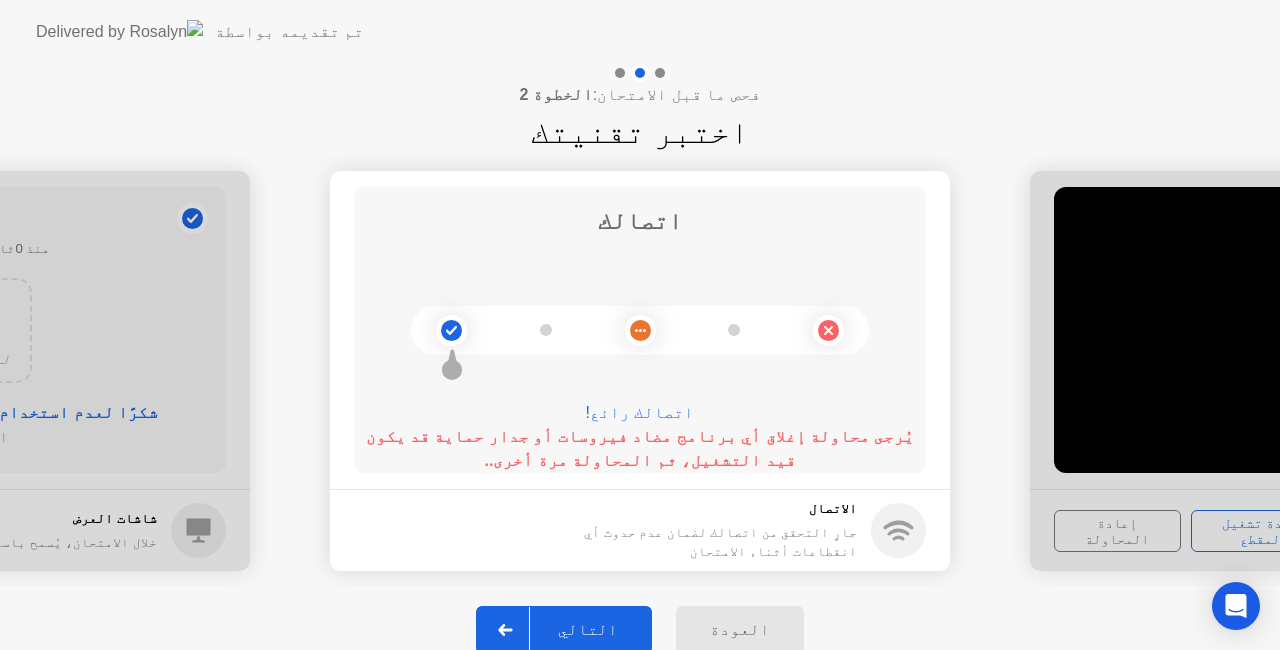 drag, startPoint x: 952, startPoint y: 289, endPoint x: 430, endPoint y: 309, distance: 522.383 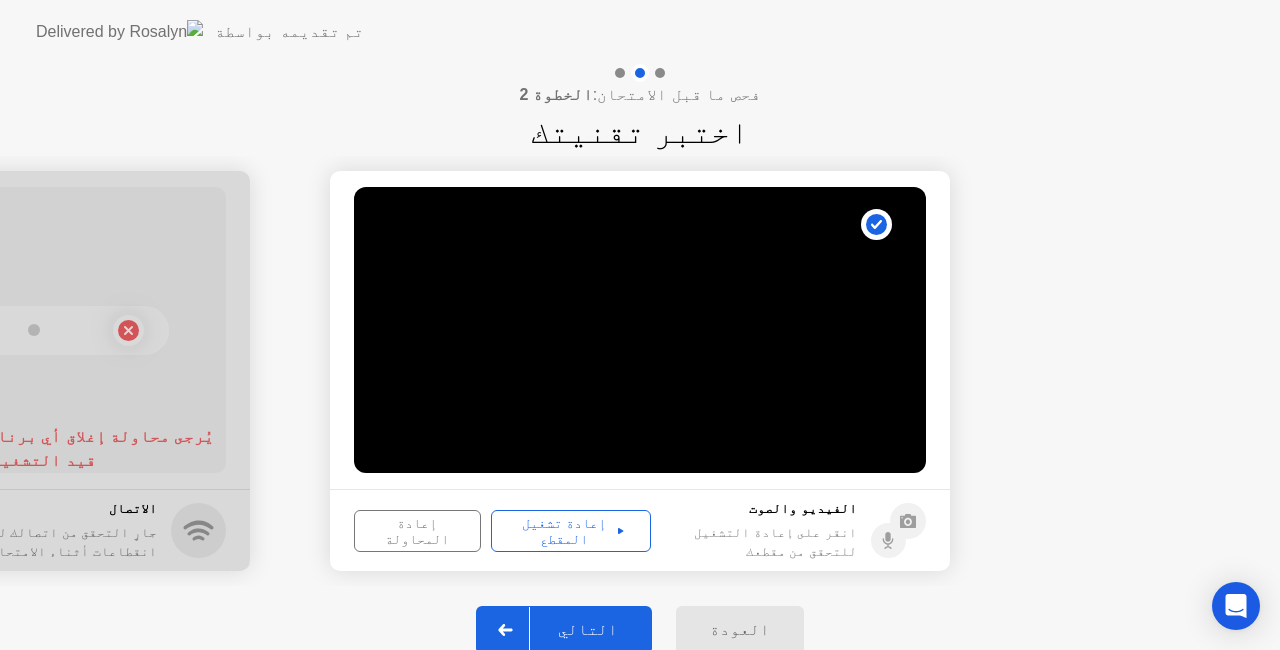 click on "التالي" 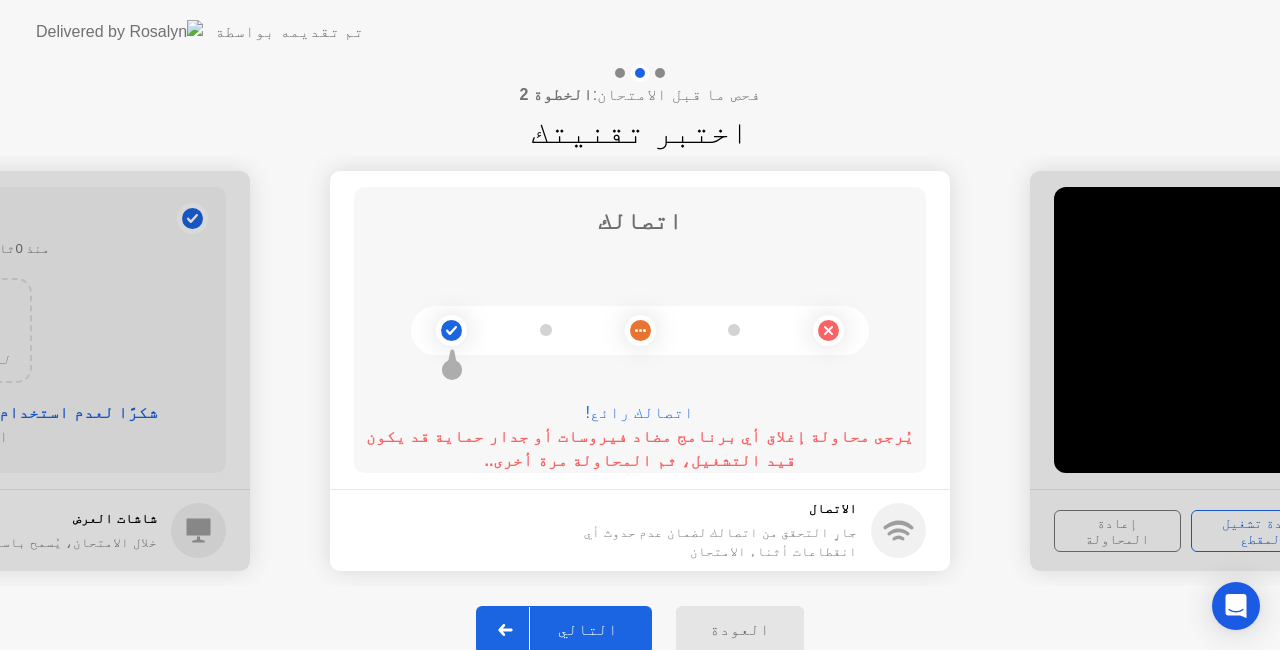 click on "يُرجى محاولة إغلاق أي برنامج مضاد فيروسات أو جدار حماية قد يكون قيد التشغيل، ثم المحاولة مرة أخرى.." 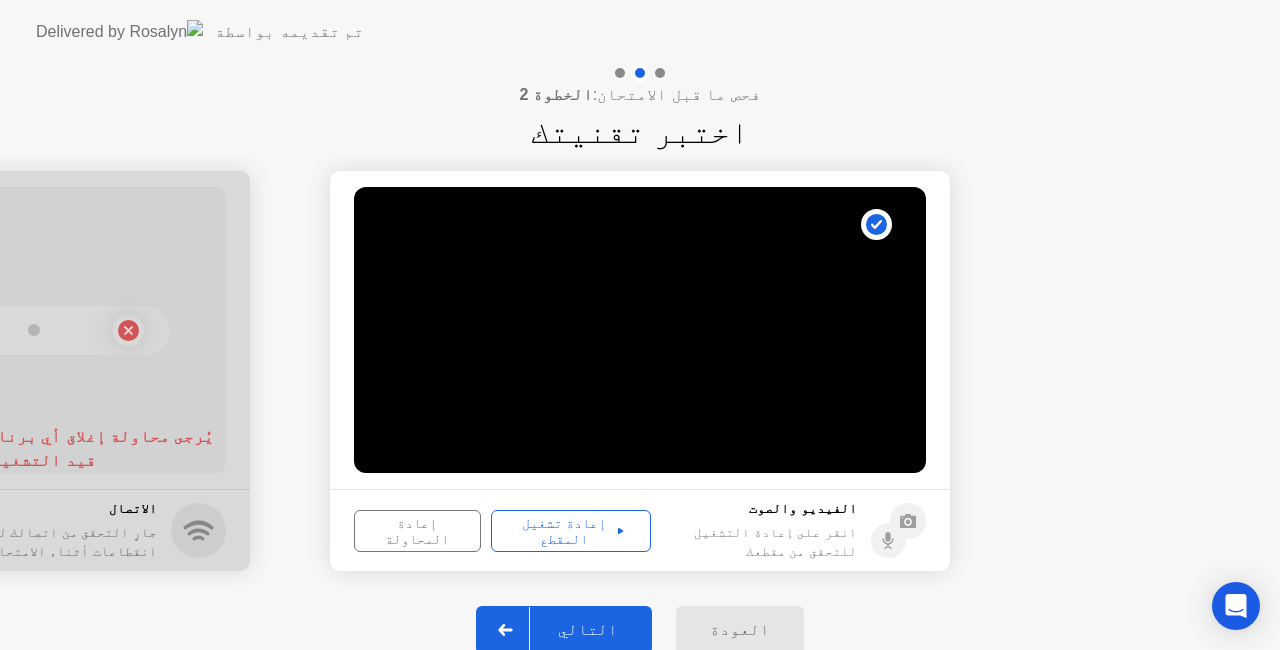 click on "التالي" 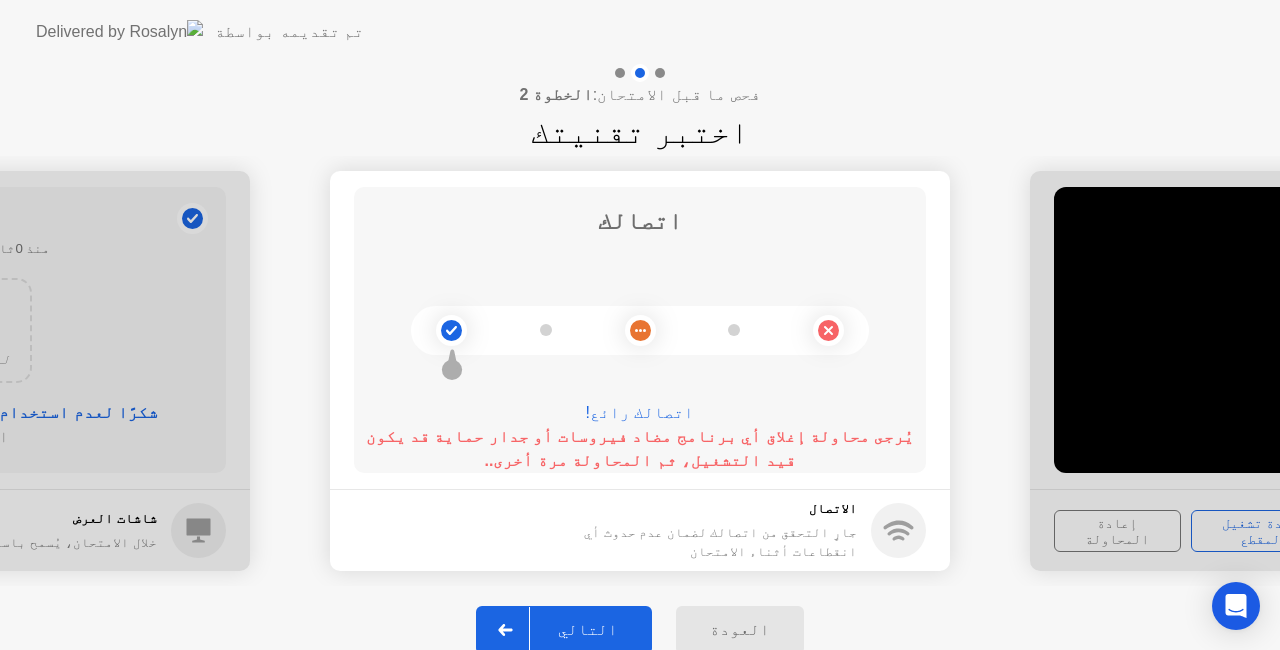 click 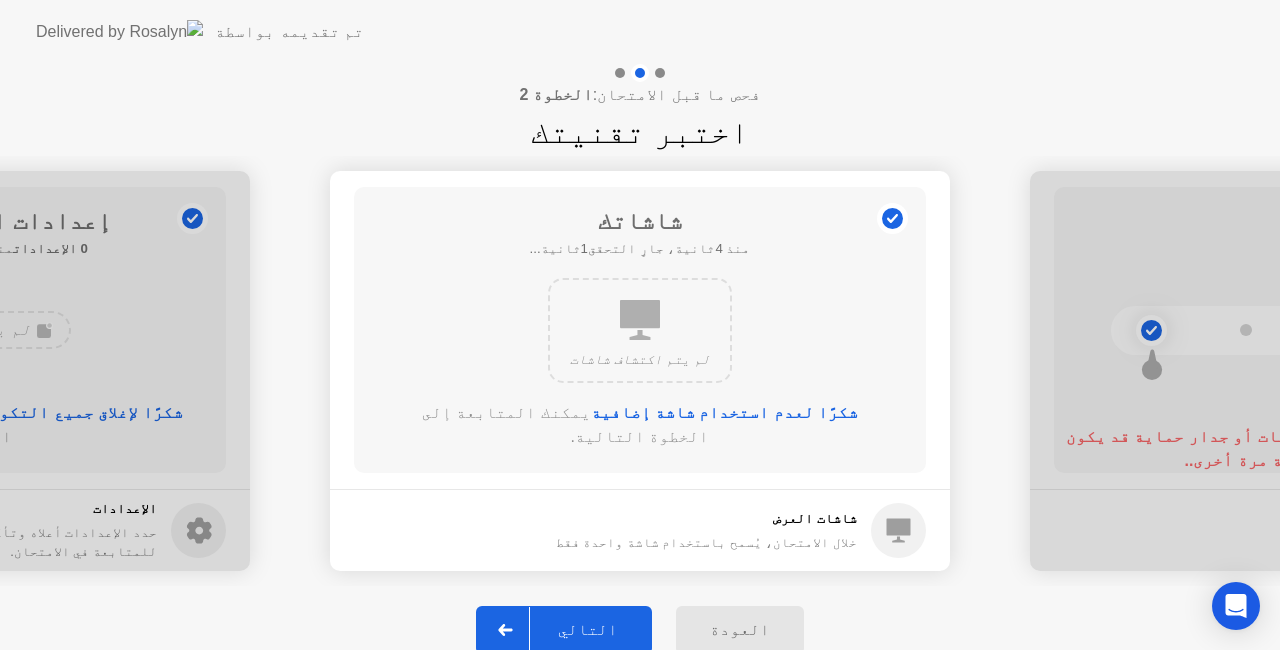 click 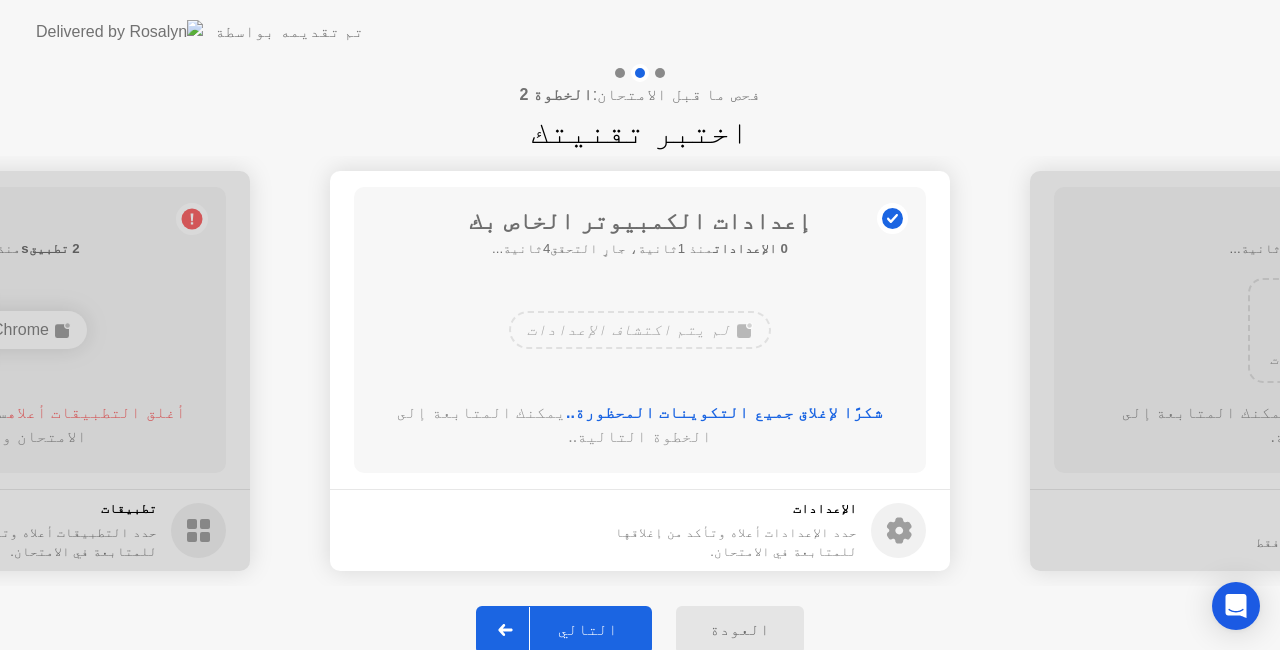click on "العودة" 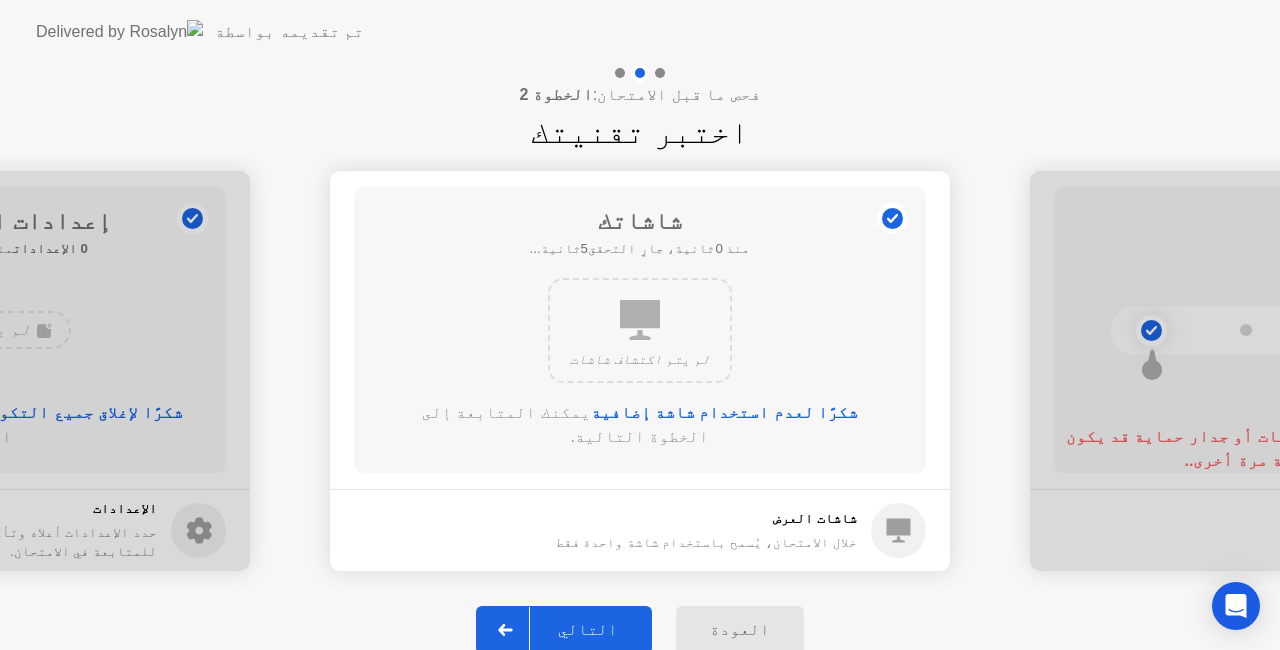 click on "العودة" 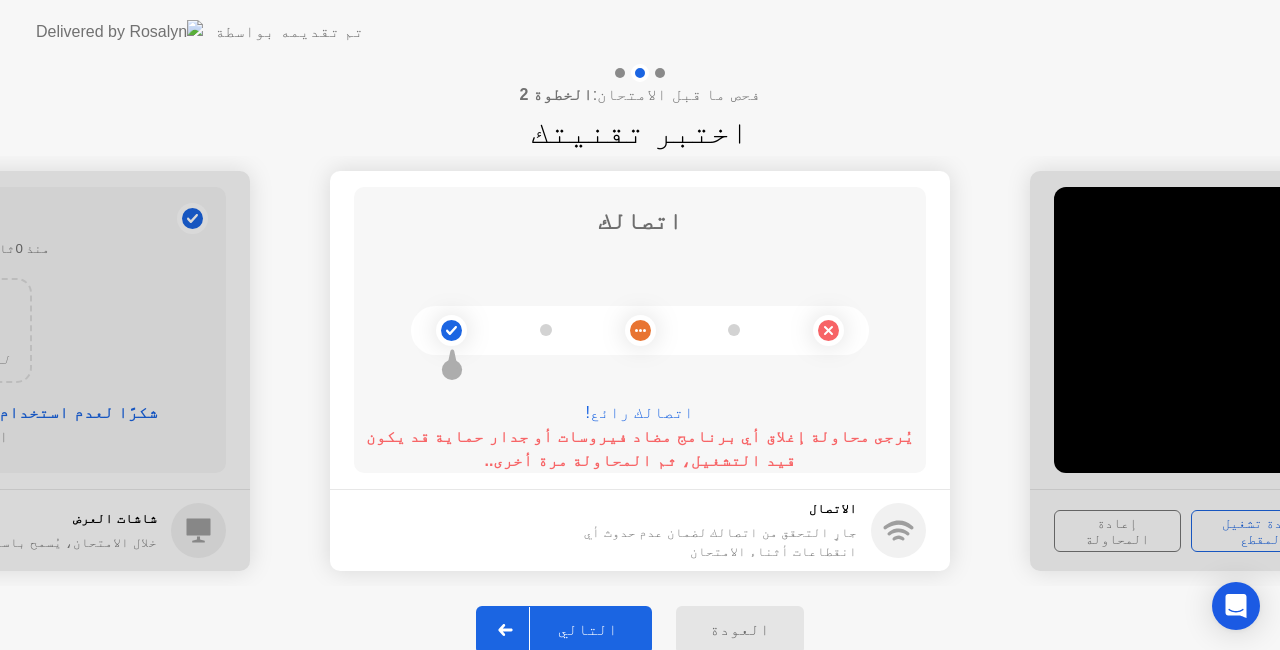 click 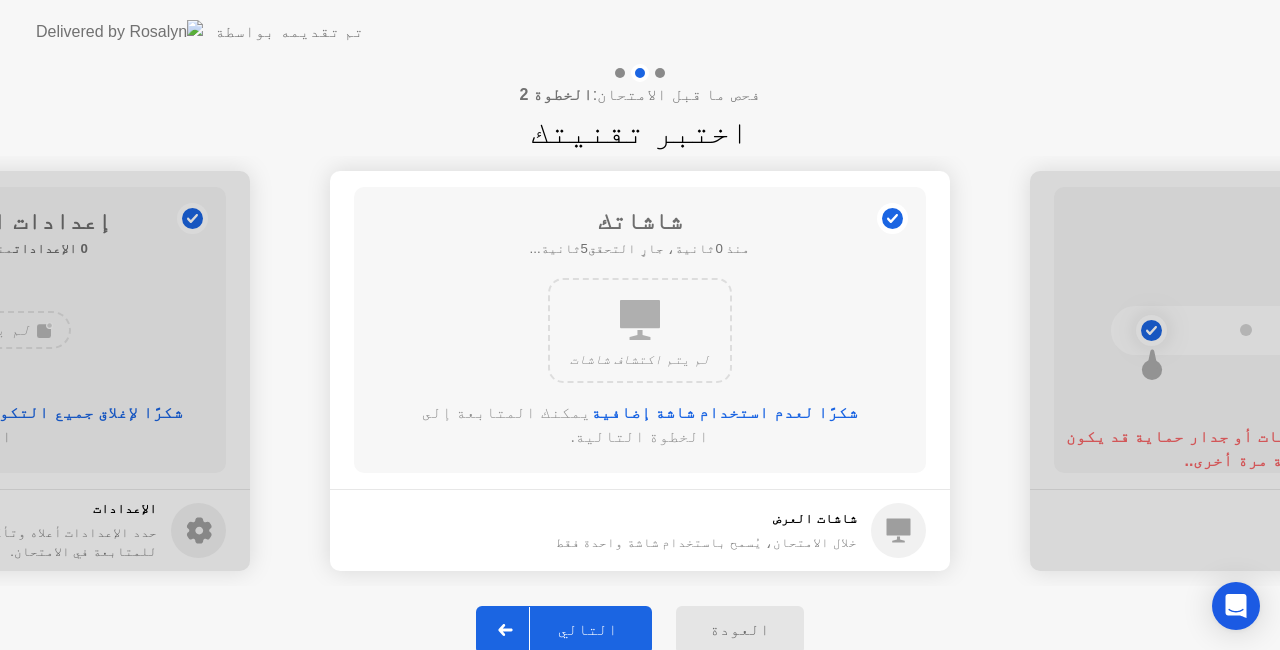 click 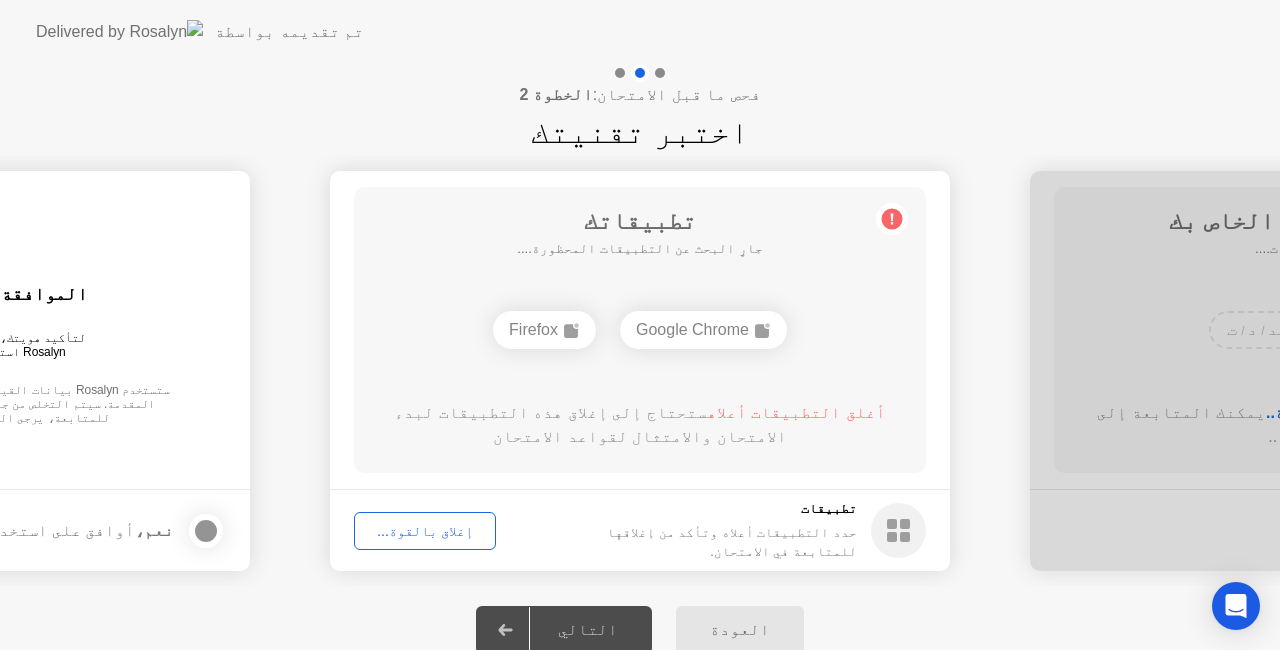 click 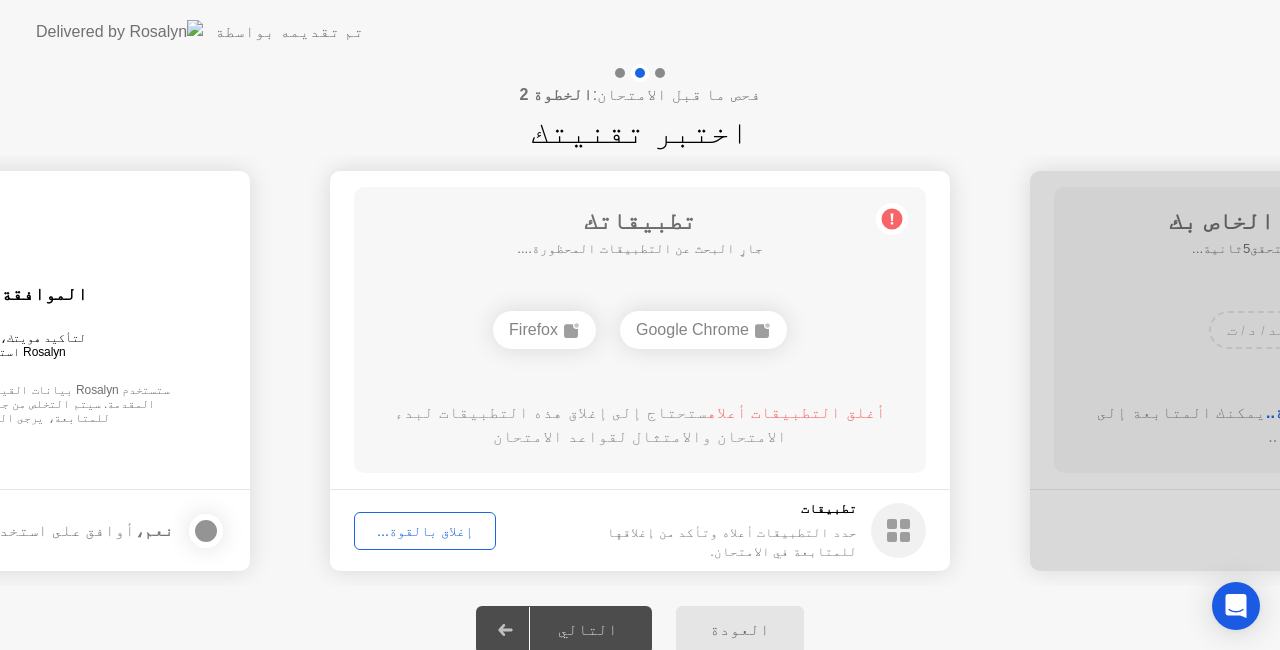 click 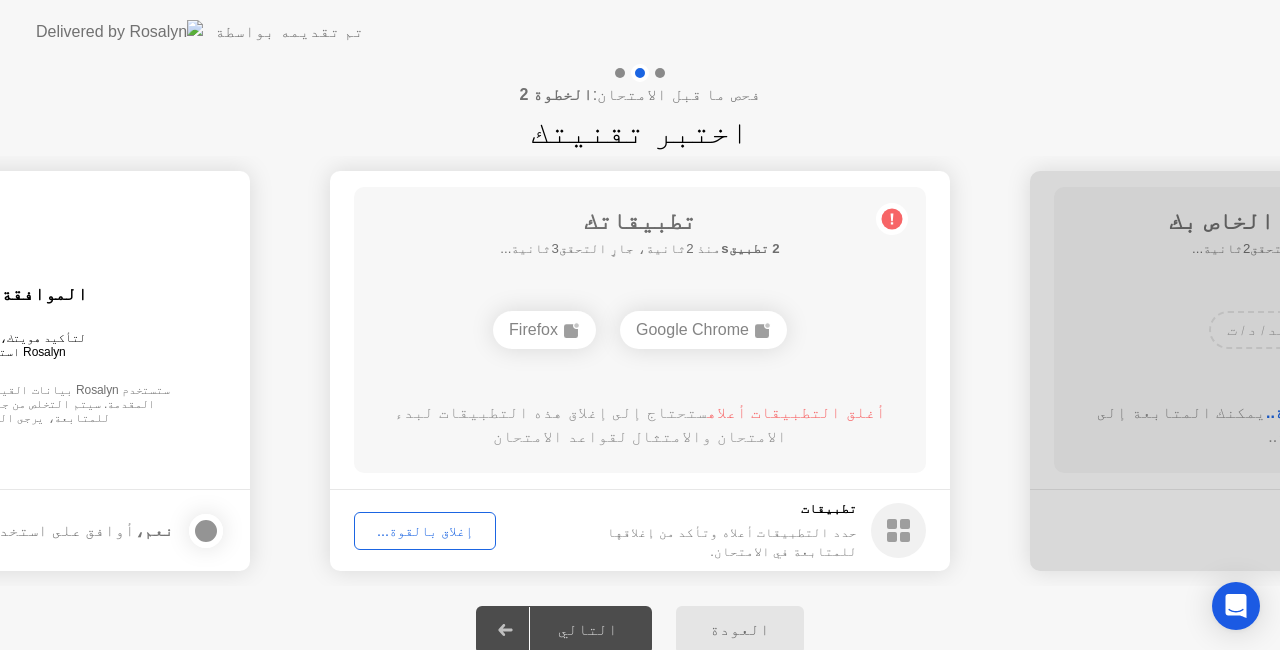 click 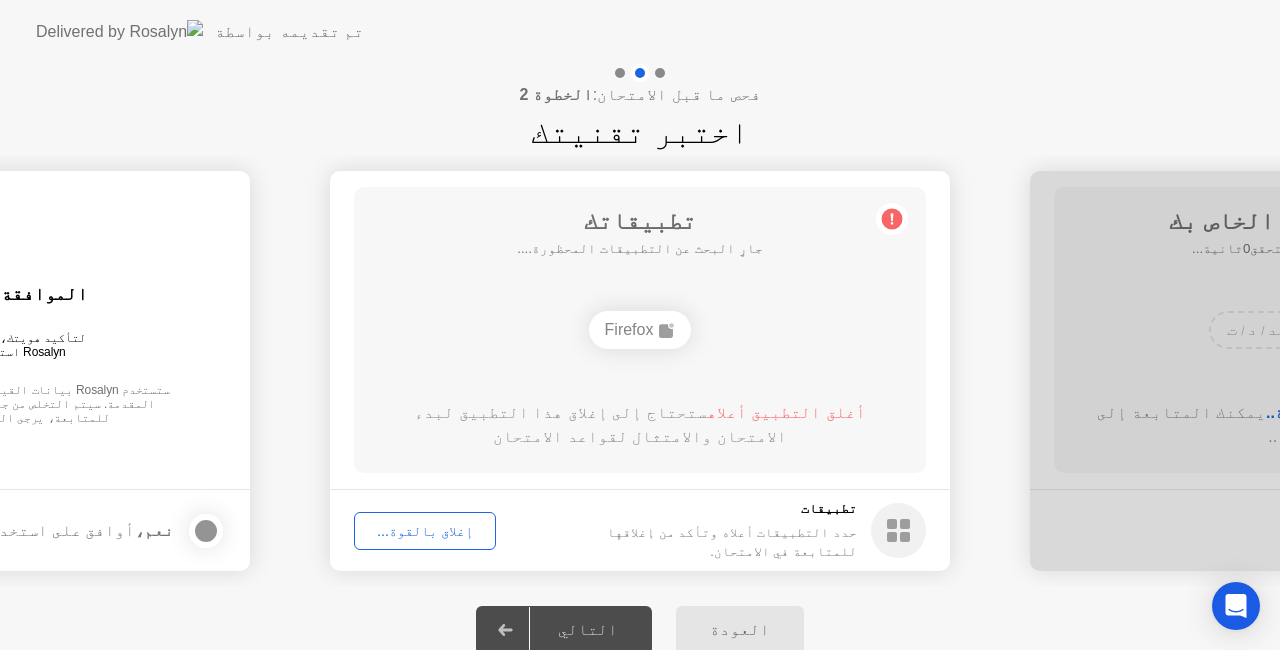 click on "العودة" 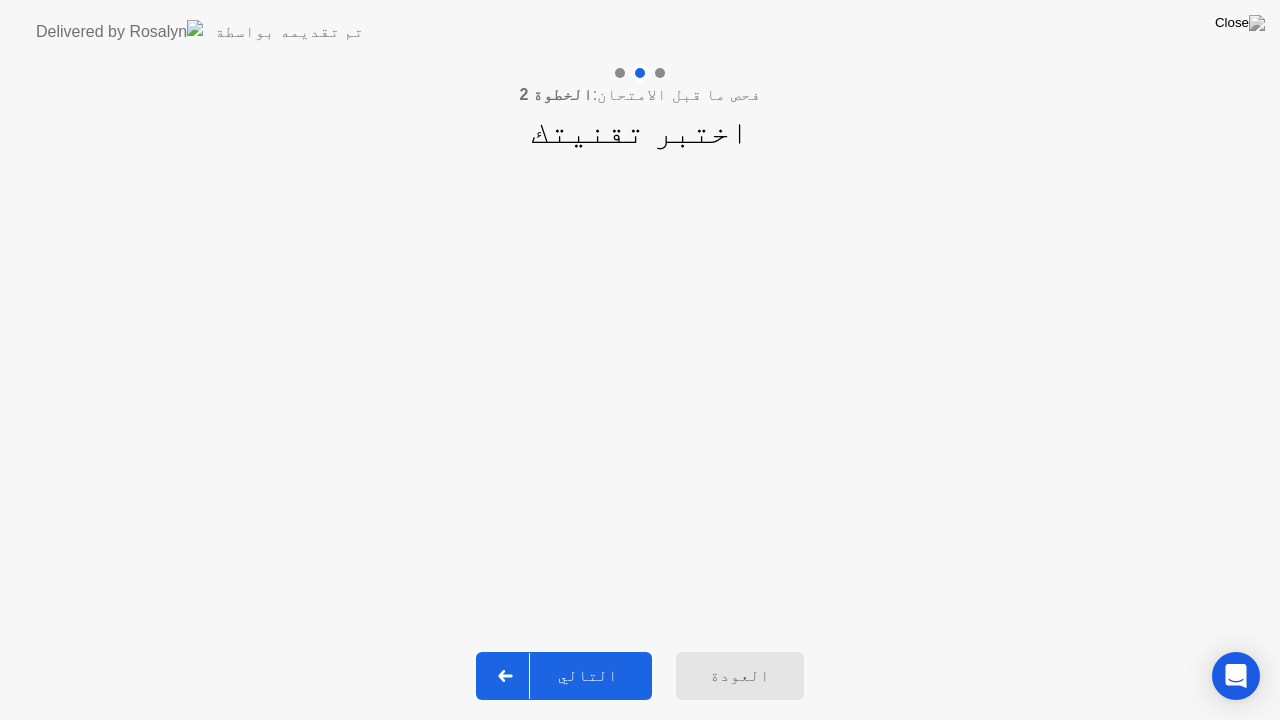 click on "التالي" 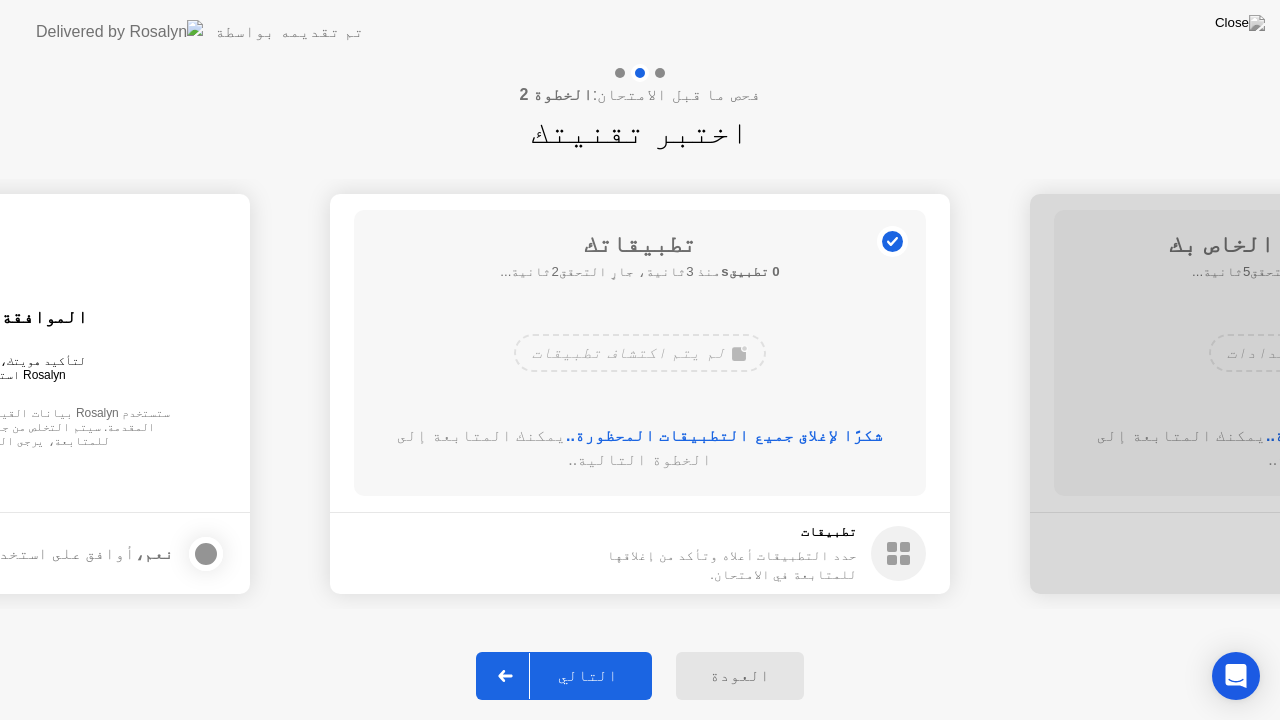 click on "التالي" 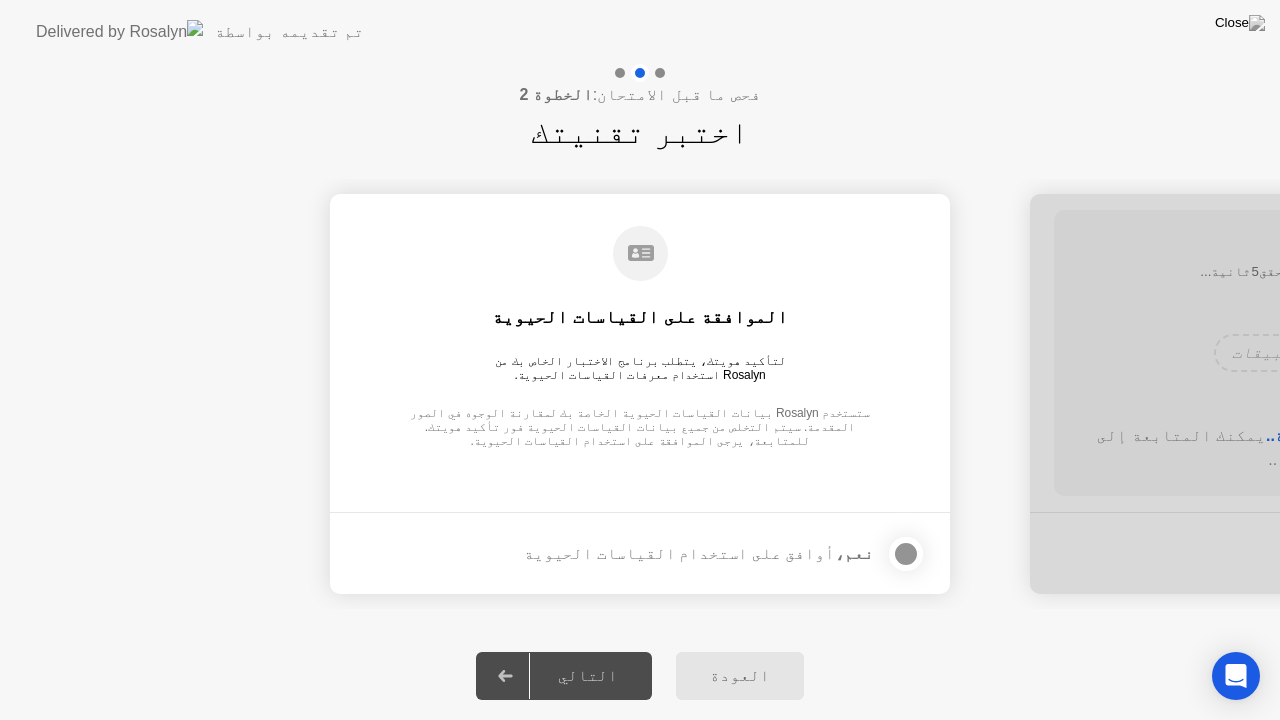 click 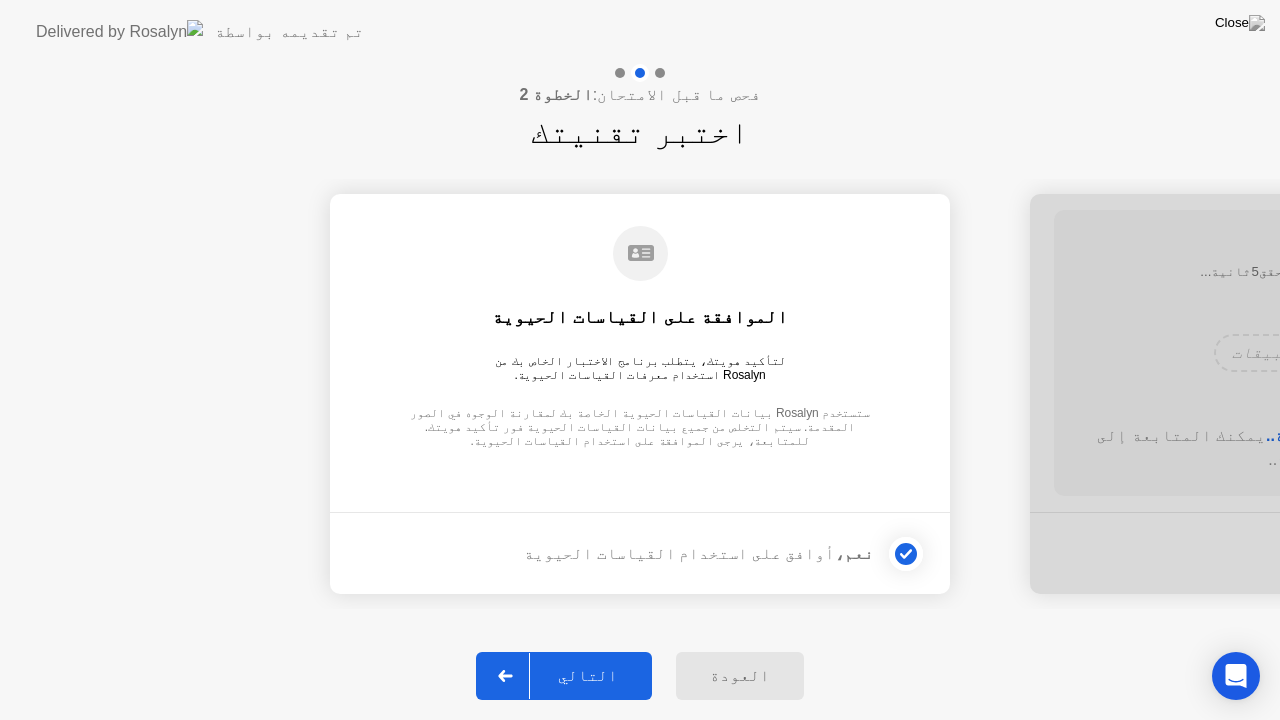 click on "التالي" 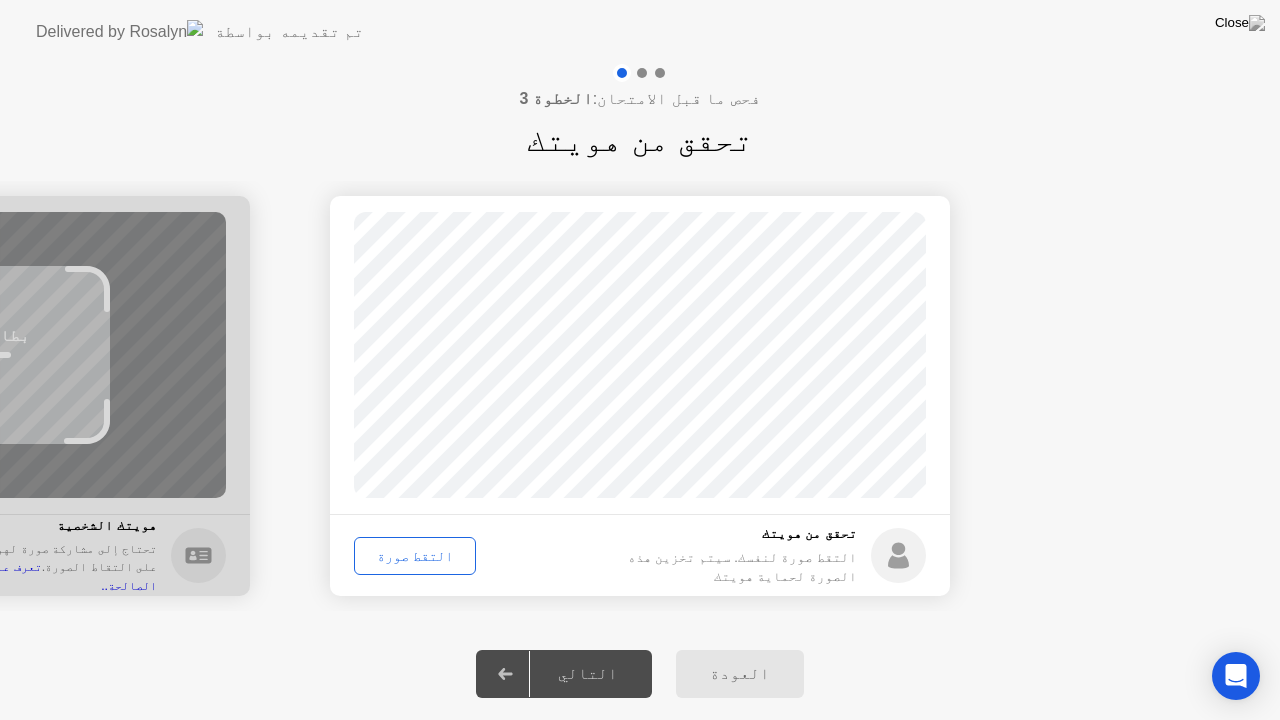 click on "التقط صورة" 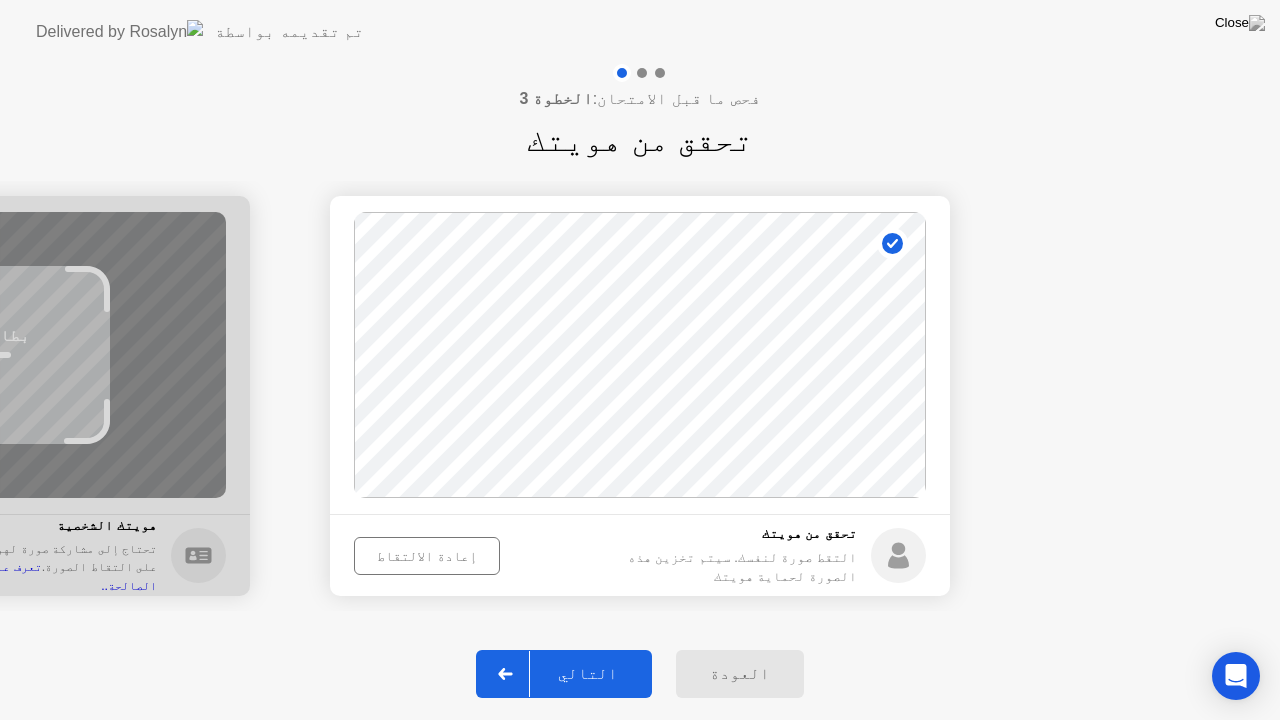 click on "التالي" 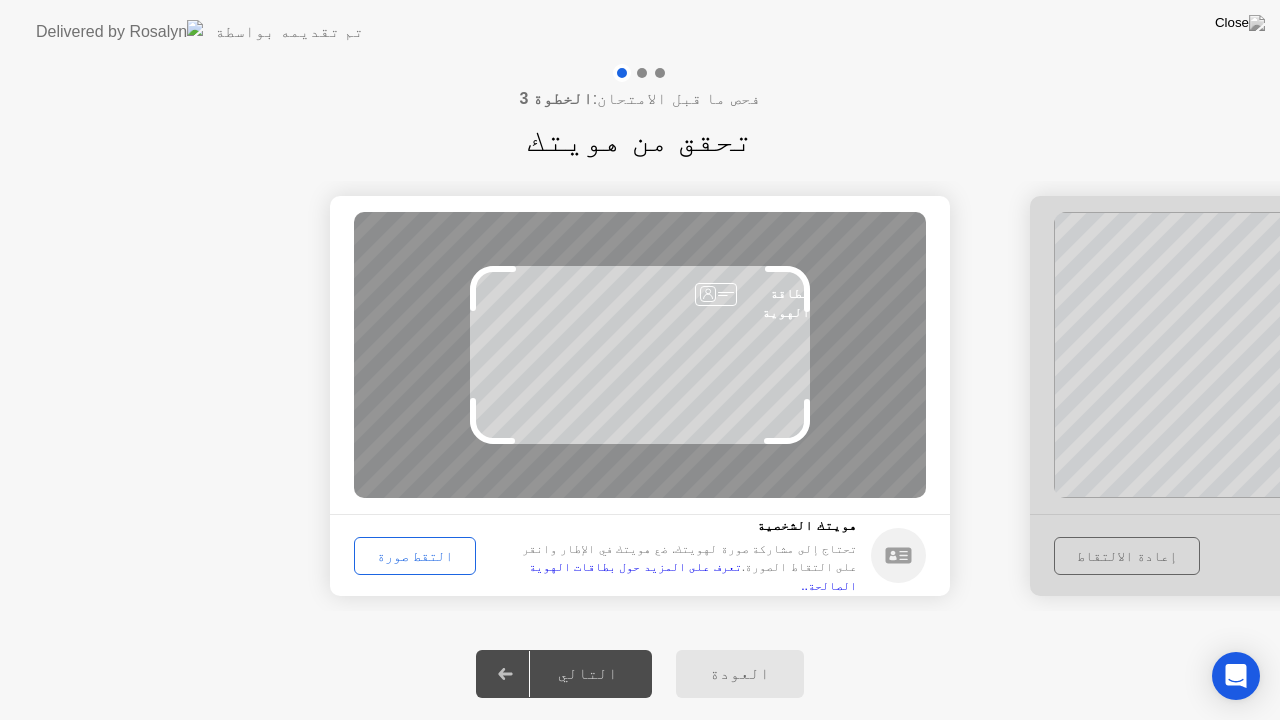 click on "التقط صورة" 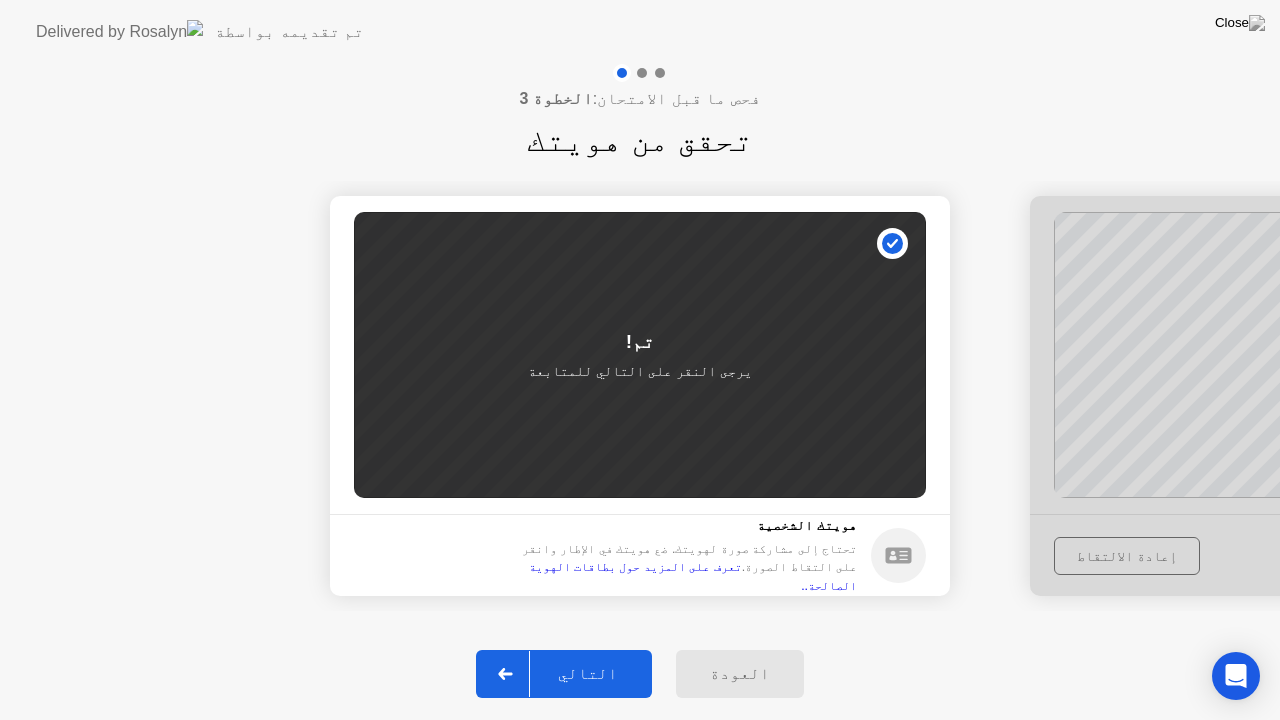 click on "التالي" 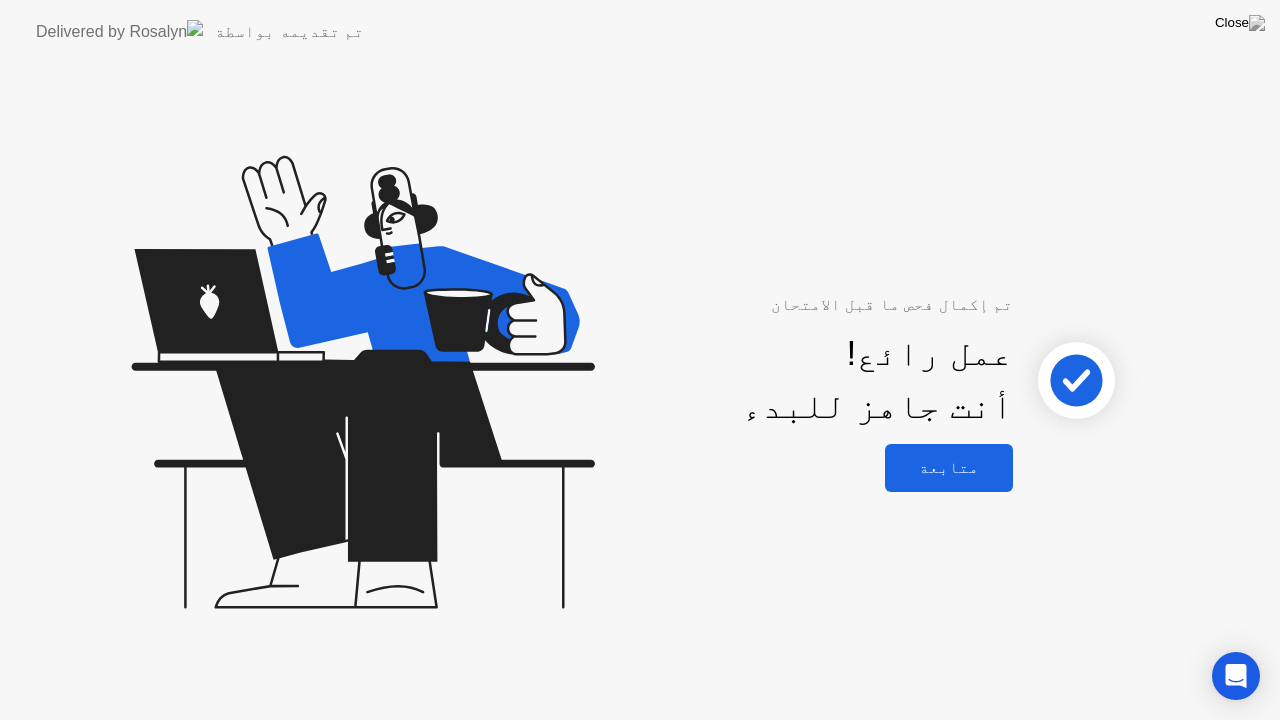 click on "متابعة" 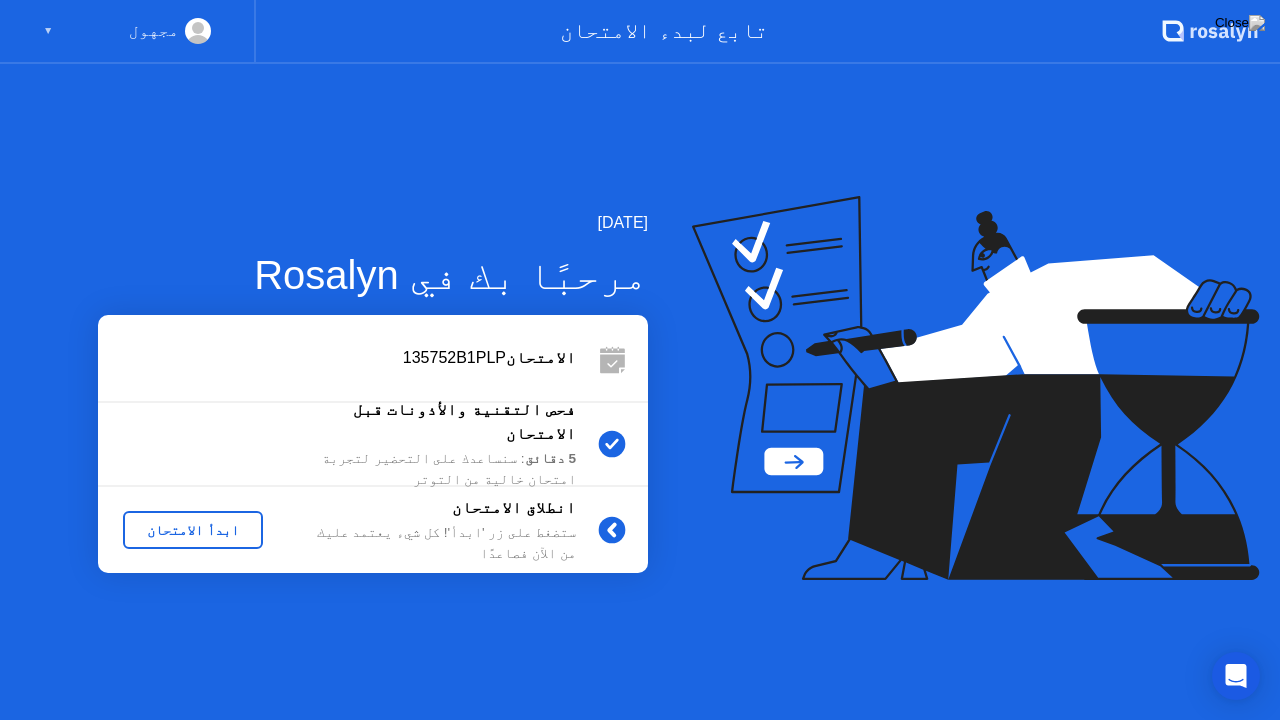 click on "ابدأ الامتحان" 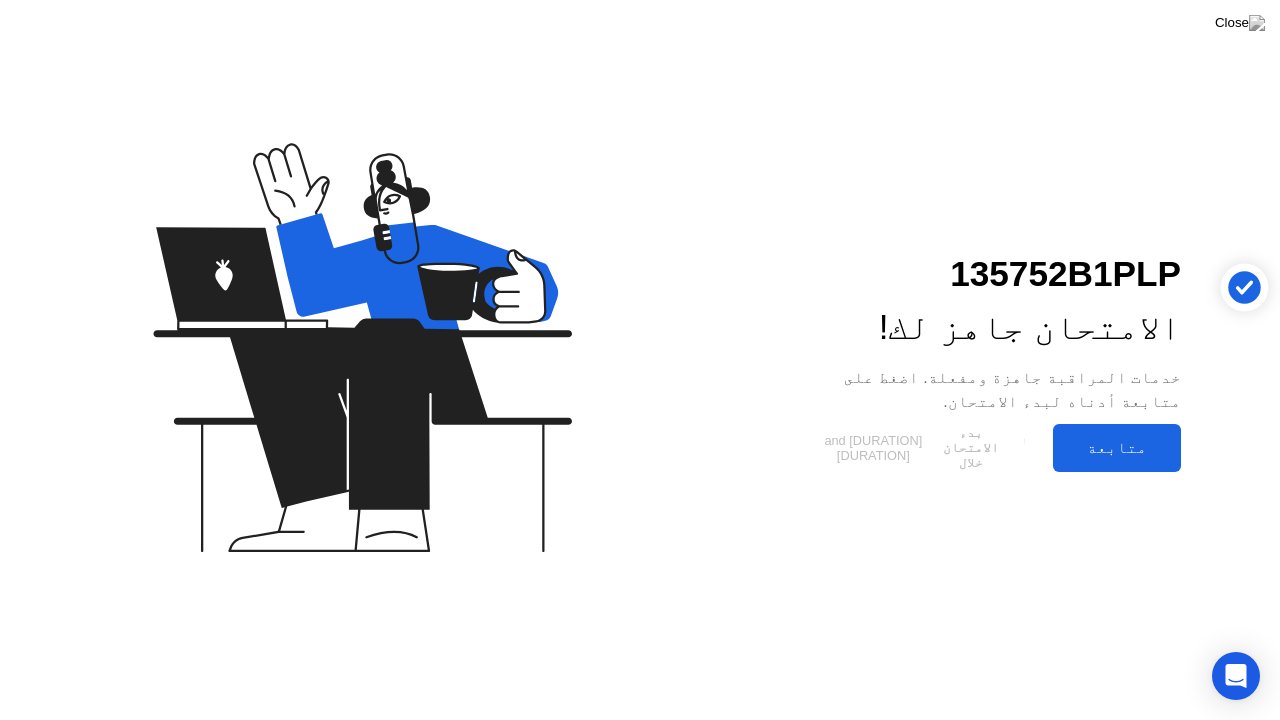 click on "متابعة" 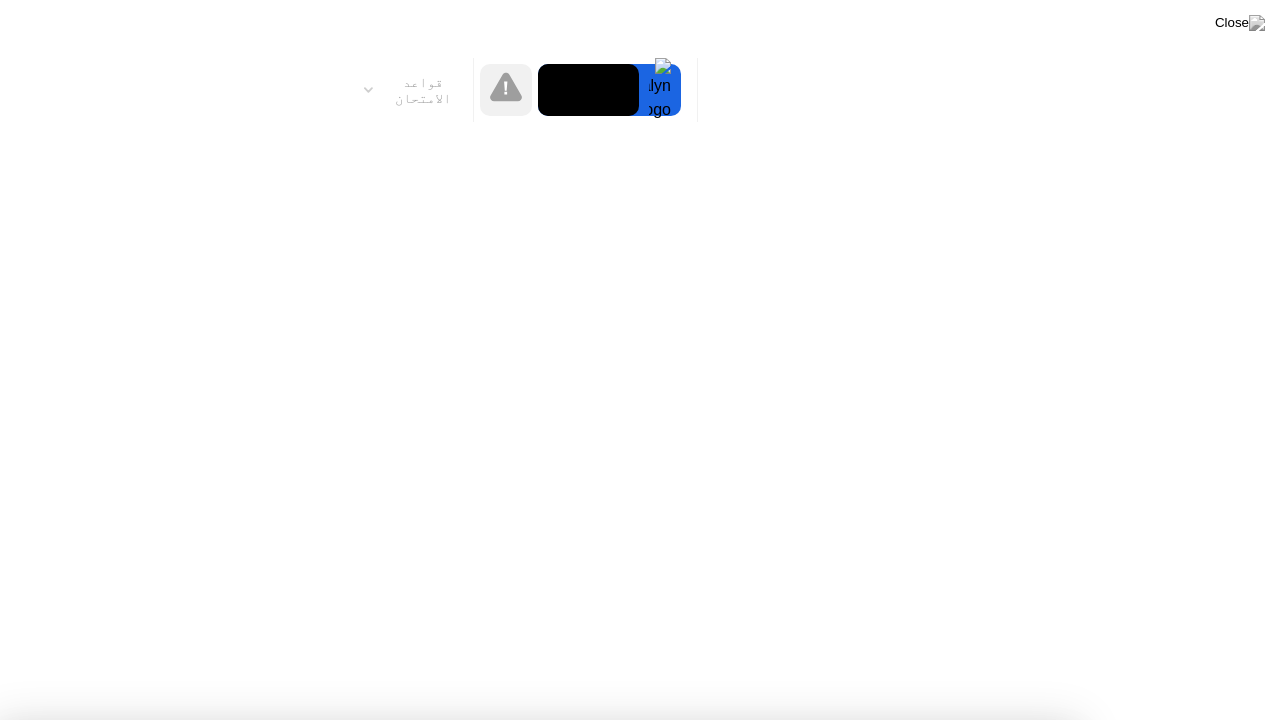 click on "متابعة" at bounding box center [633, 1708] 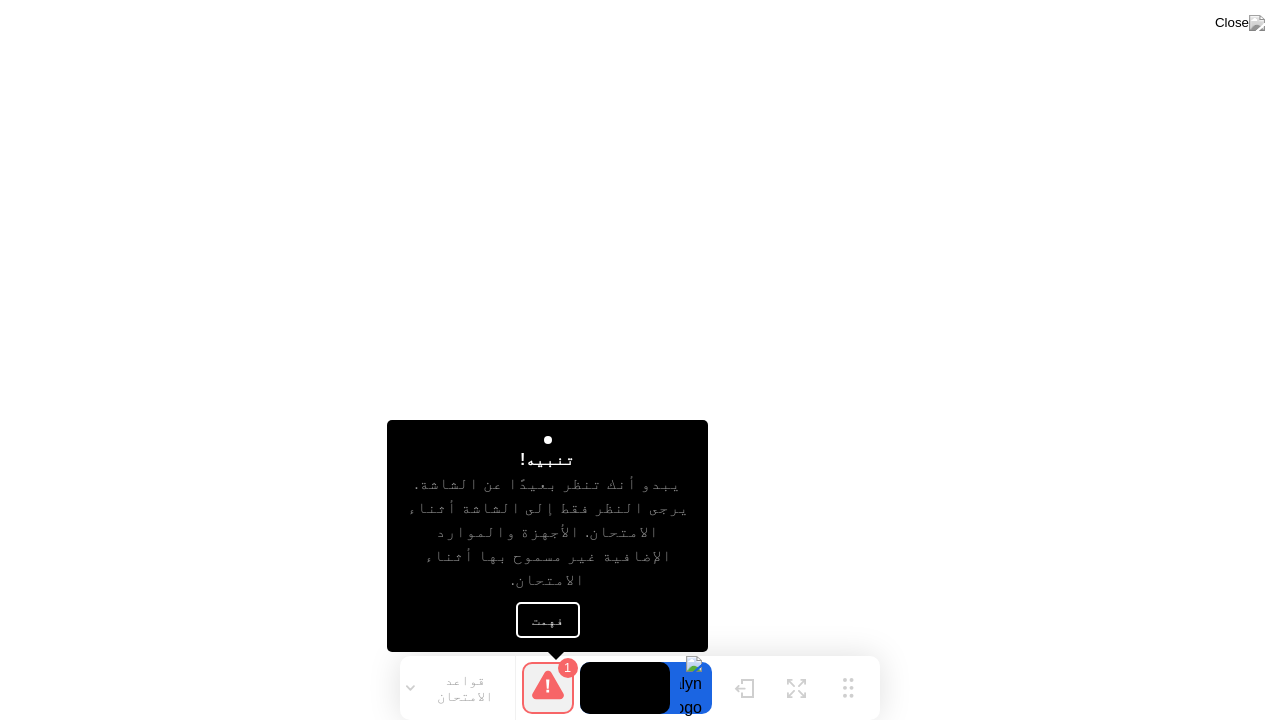 click on "فهمت" 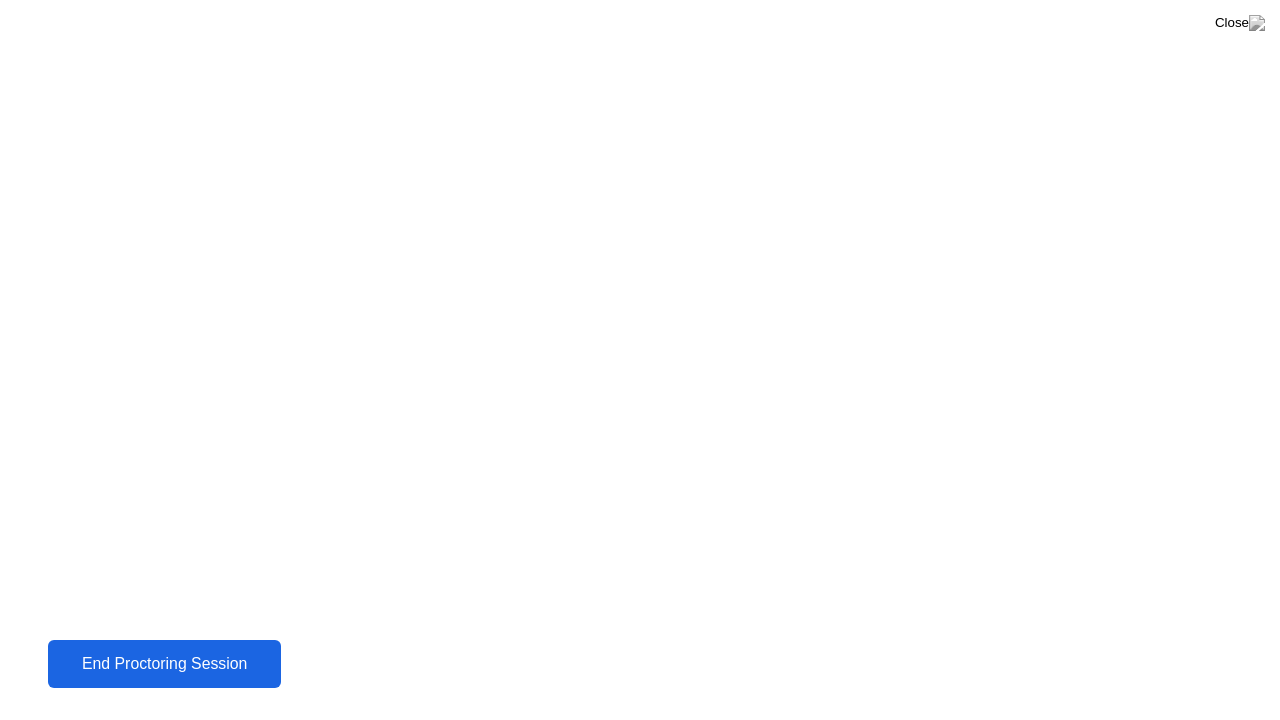 click on "End Proctoring Session" 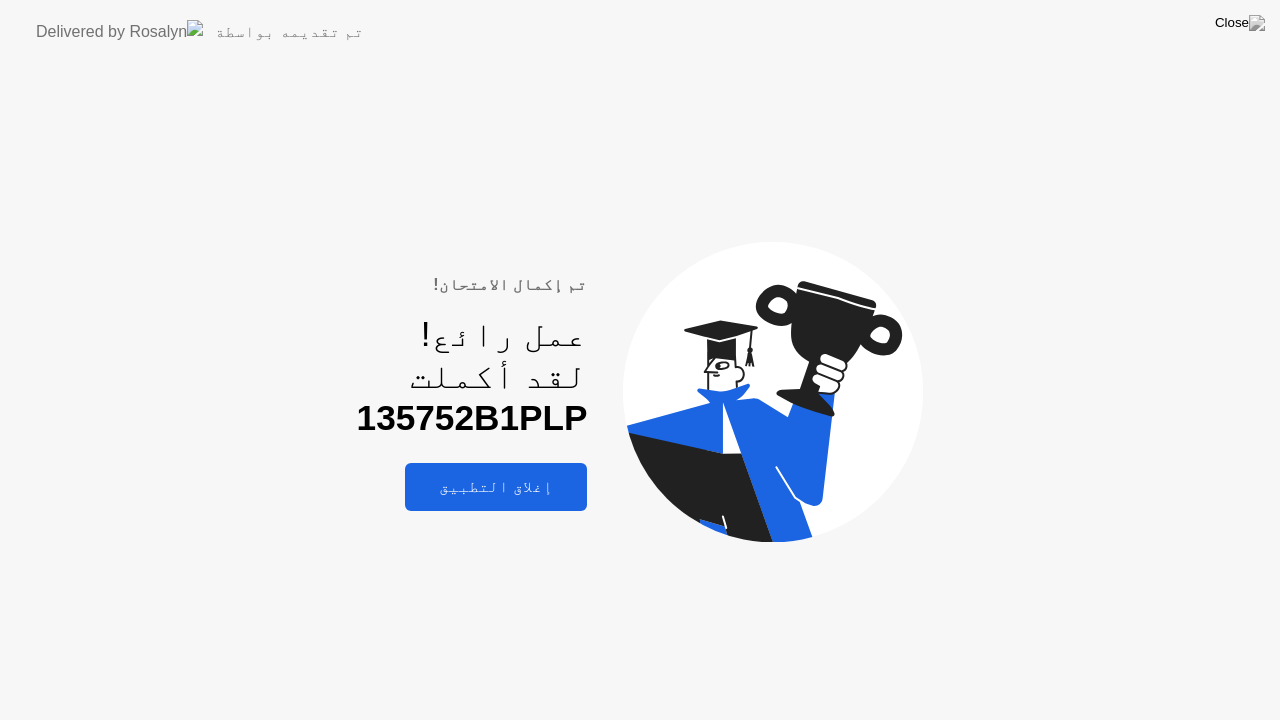 click on "إغلاق التطبيق" 